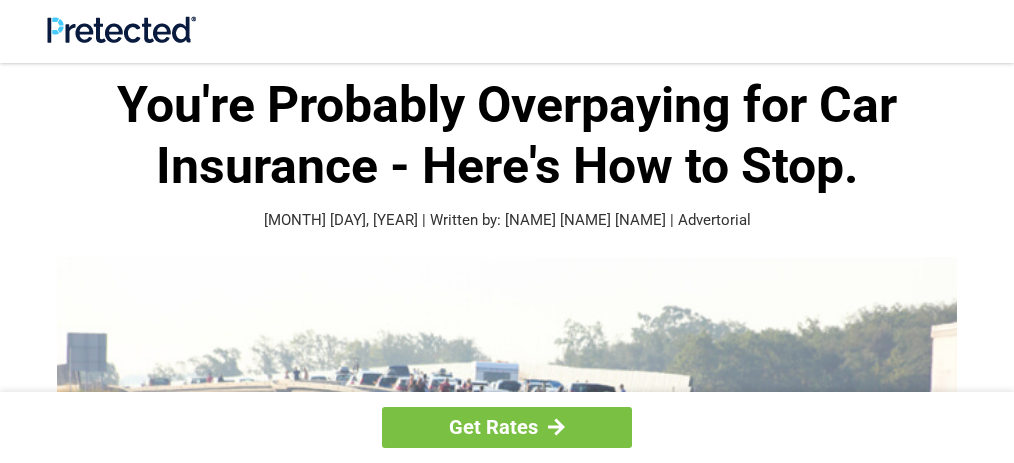 scroll, scrollTop: 0, scrollLeft: 0, axis: both 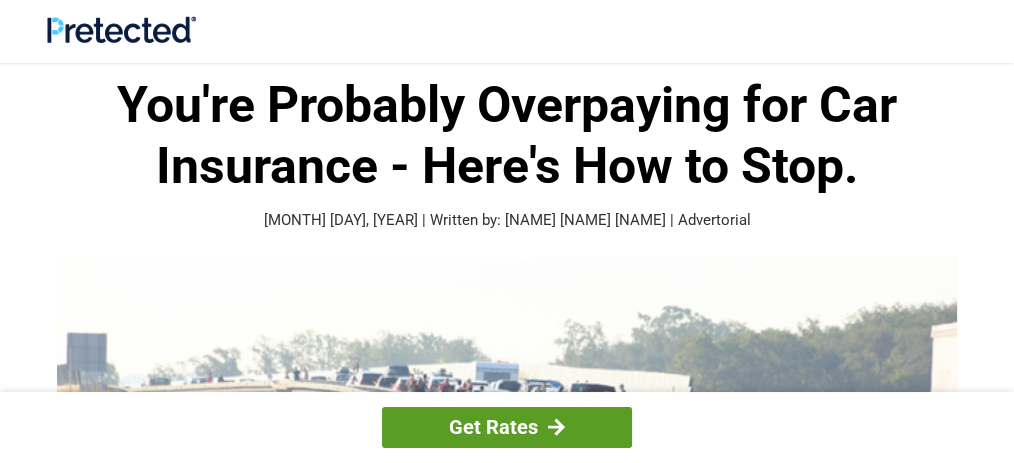 click on "Get Rates" at bounding box center (507, 427) 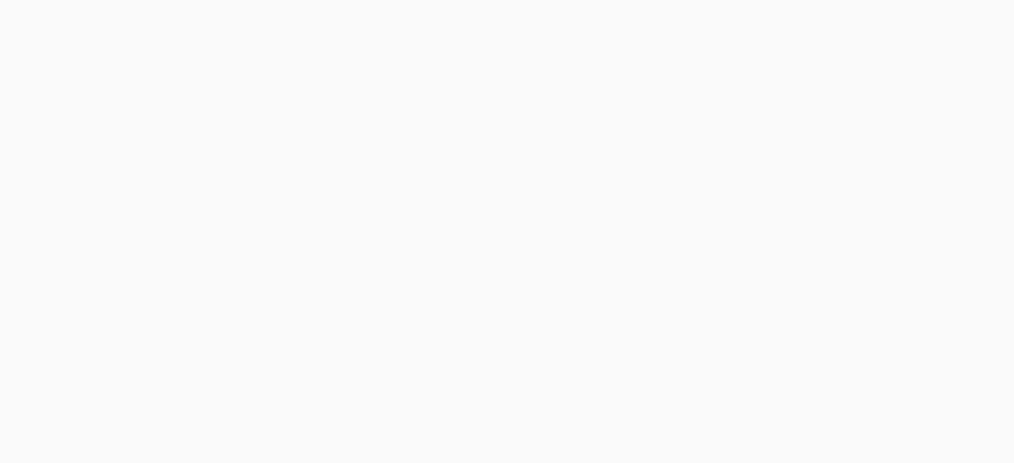 scroll, scrollTop: 0, scrollLeft: 0, axis: both 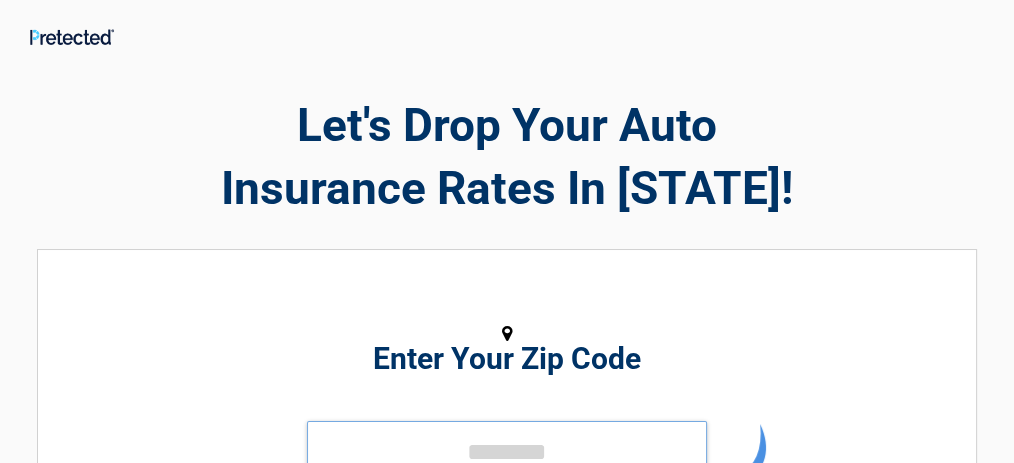 click at bounding box center (507, 451) 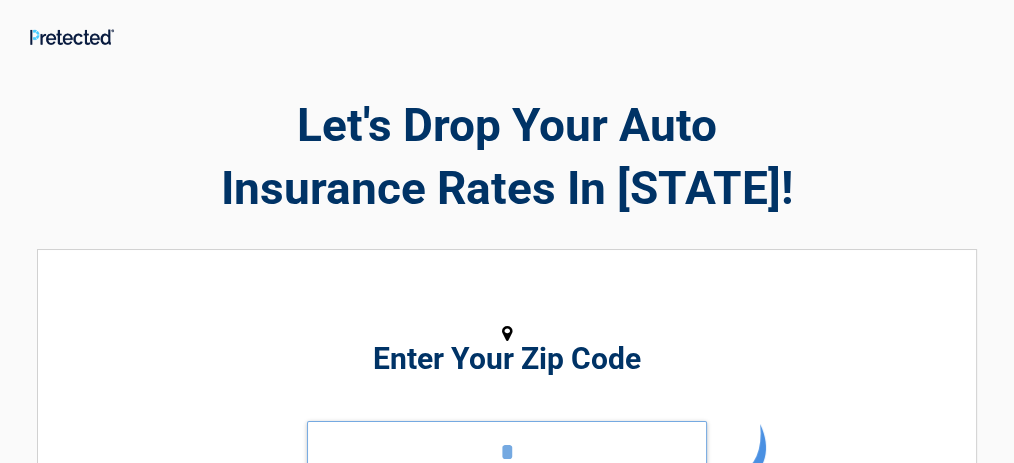 scroll, scrollTop: 2, scrollLeft: 0, axis: vertical 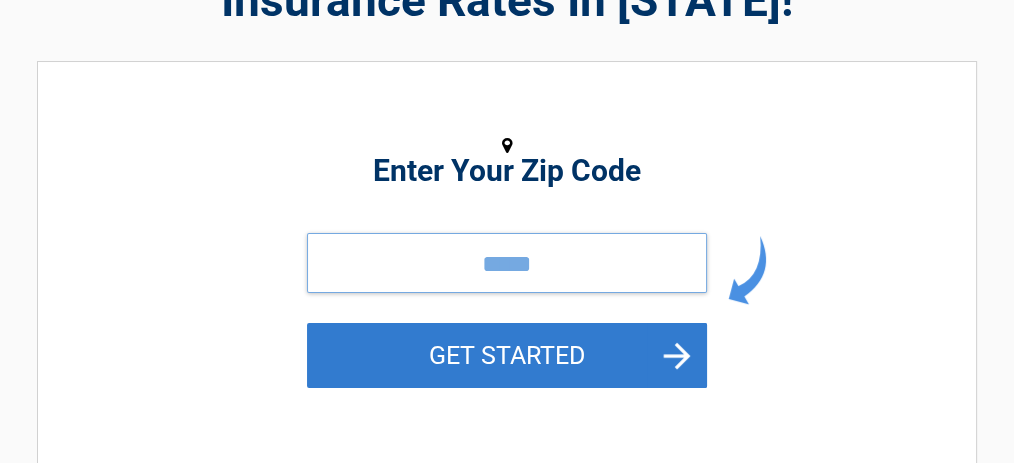 type on "*****" 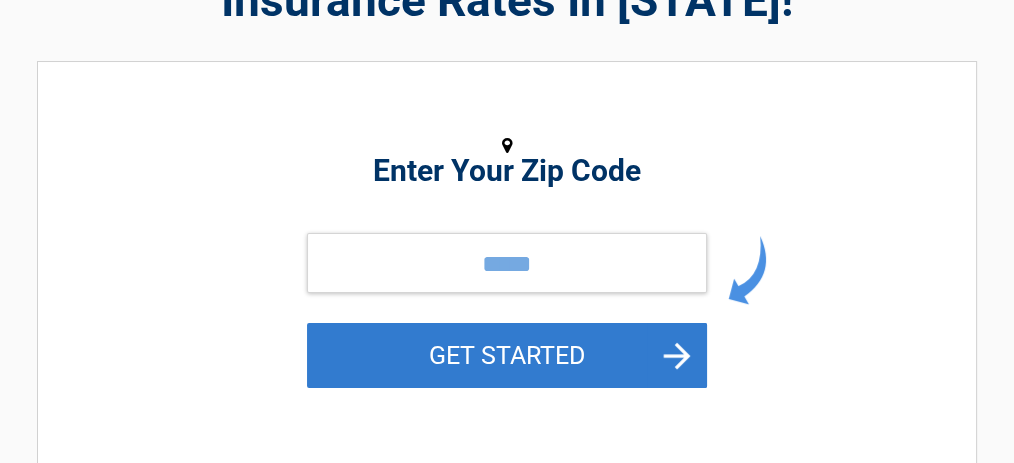 click on "GET STARTED" at bounding box center (507, 355) 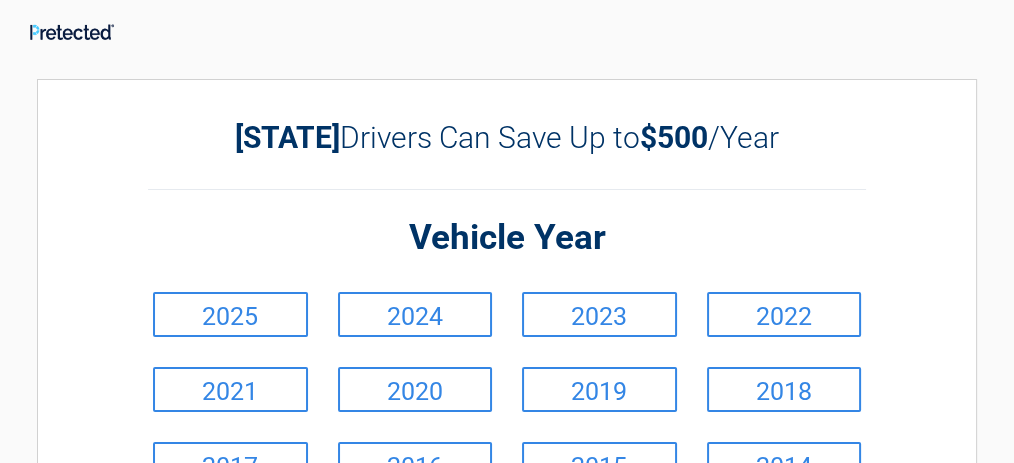 scroll, scrollTop: 0, scrollLeft: 0, axis: both 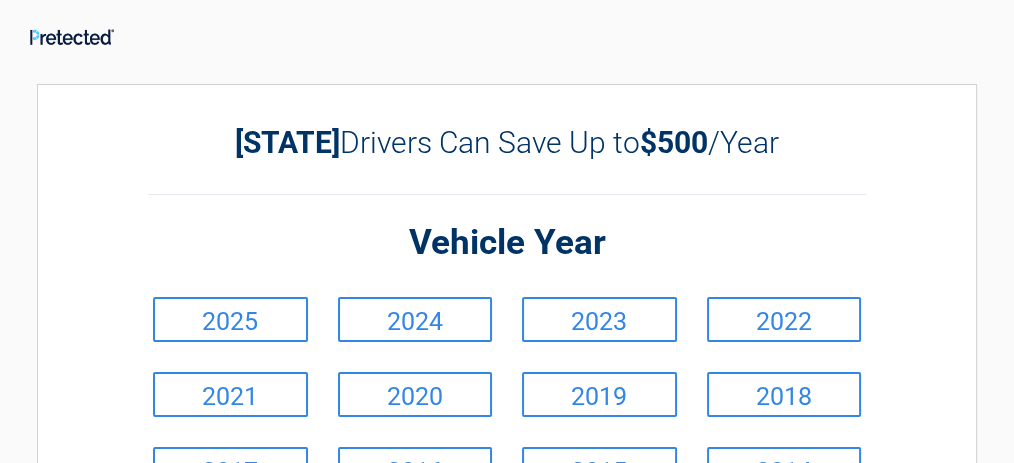 click on "2023" at bounding box center [599, 319] 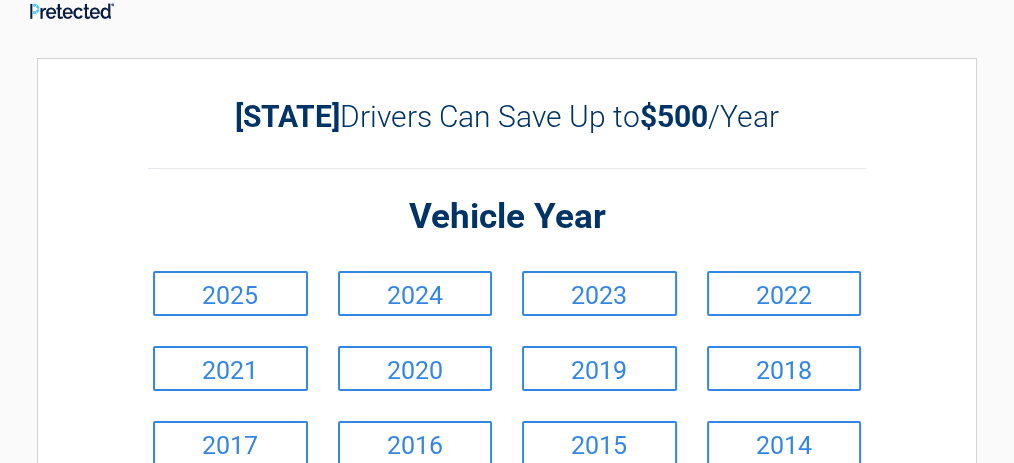 scroll, scrollTop: 124, scrollLeft: 0, axis: vertical 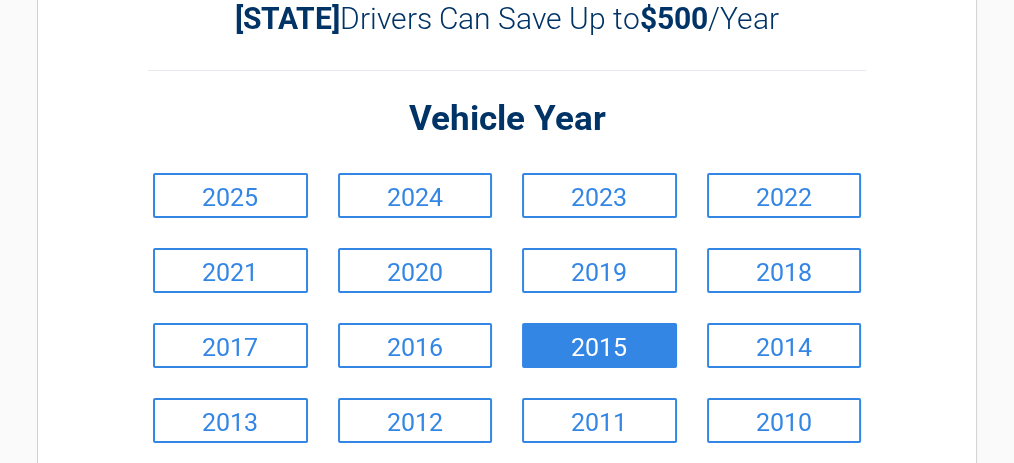 click on "2015" at bounding box center (599, 345) 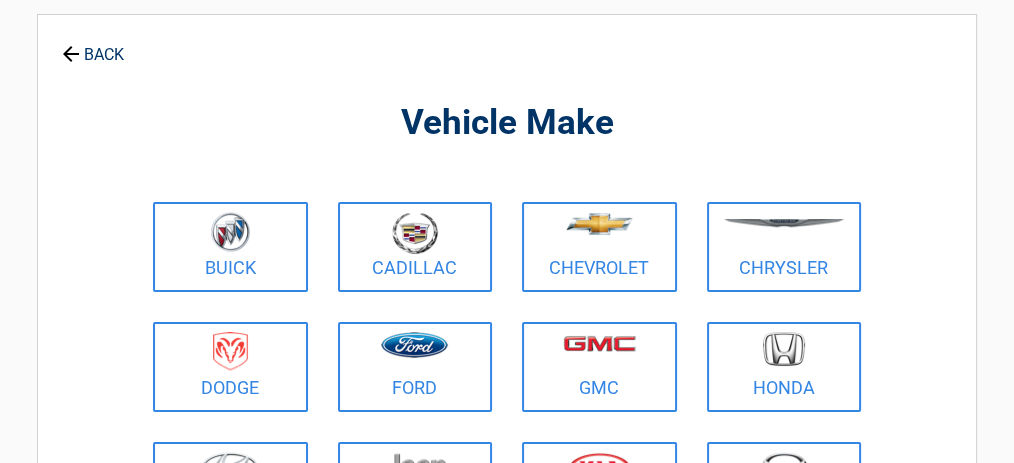 scroll, scrollTop: 0, scrollLeft: 0, axis: both 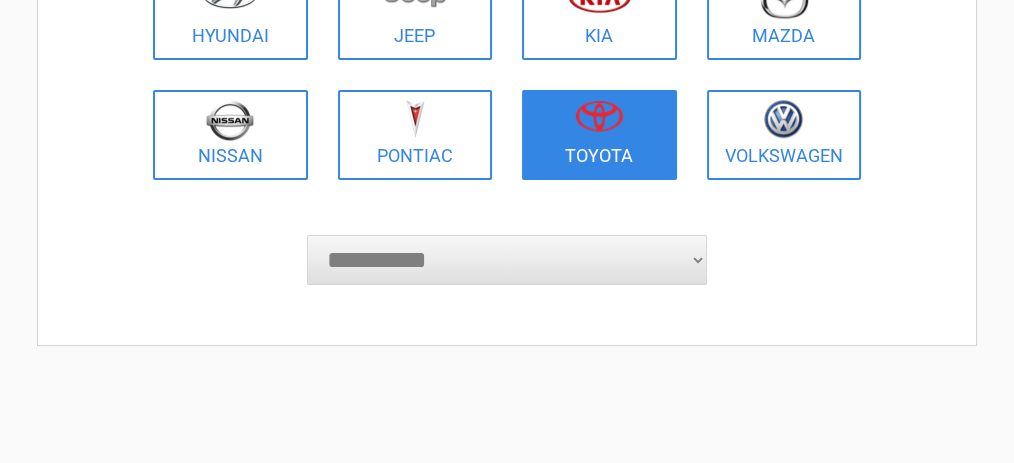 click at bounding box center [599, 122] 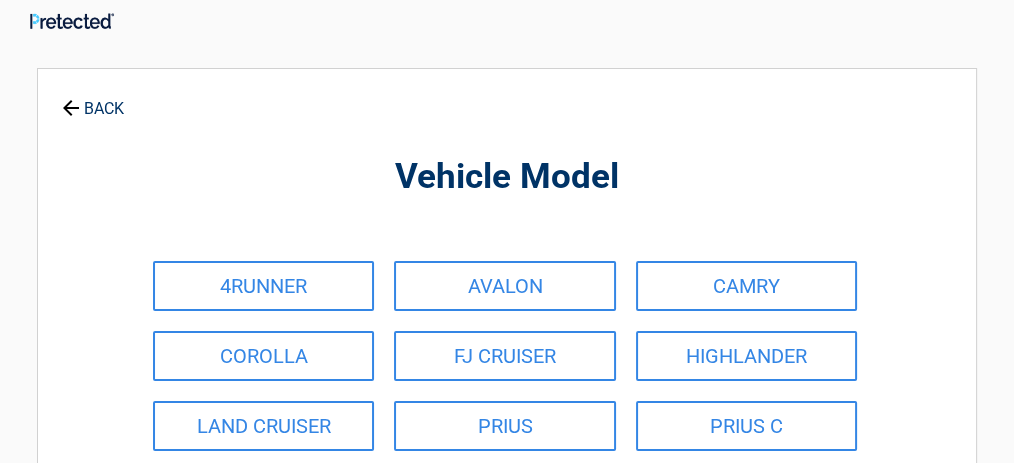 scroll, scrollTop: 0, scrollLeft: 0, axis: both 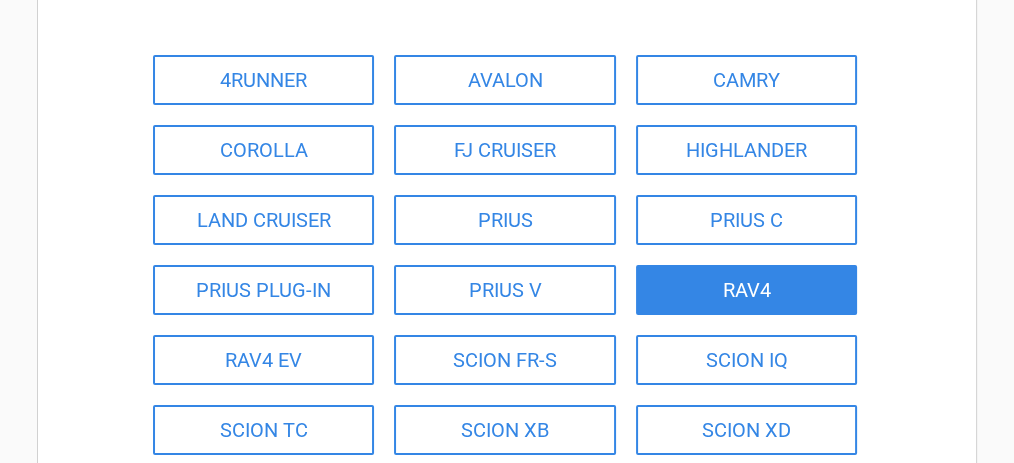 click on "RAV4" at bounding box center (746, 290) 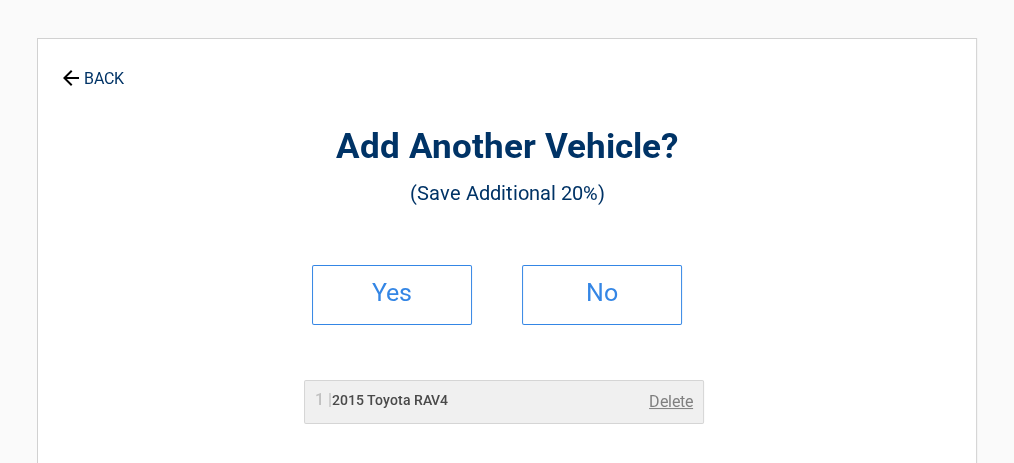 scroll, scrollTop: 0, scrollLeft: 0, axis: both 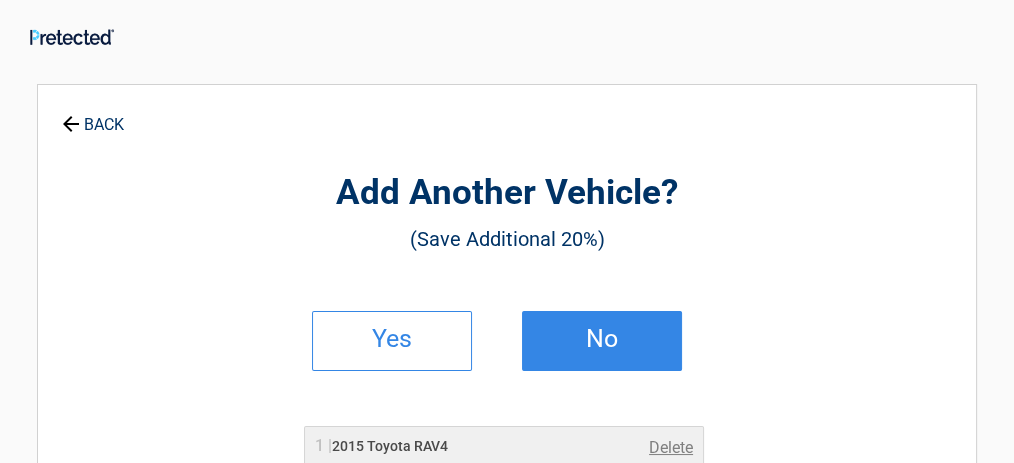 click on "No" at bounding box center (602, 339) 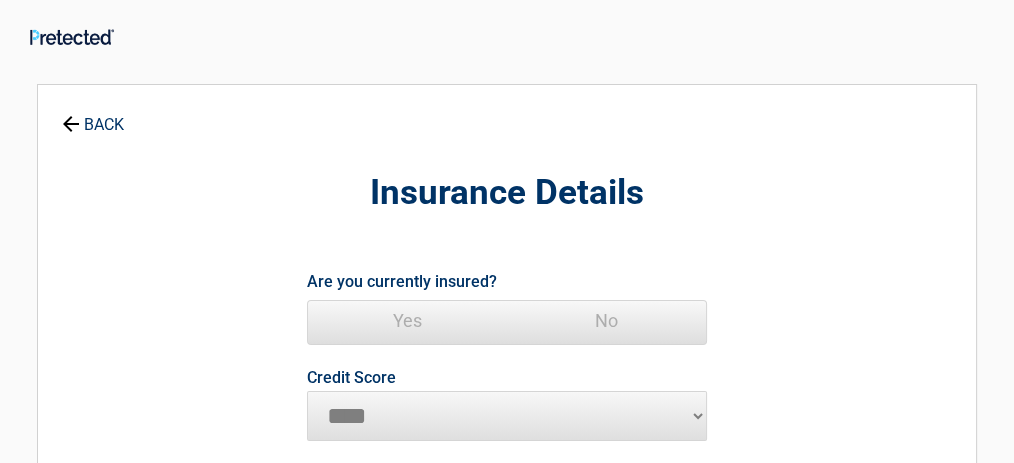 click on "Yes" at bounding box center [407, 321] 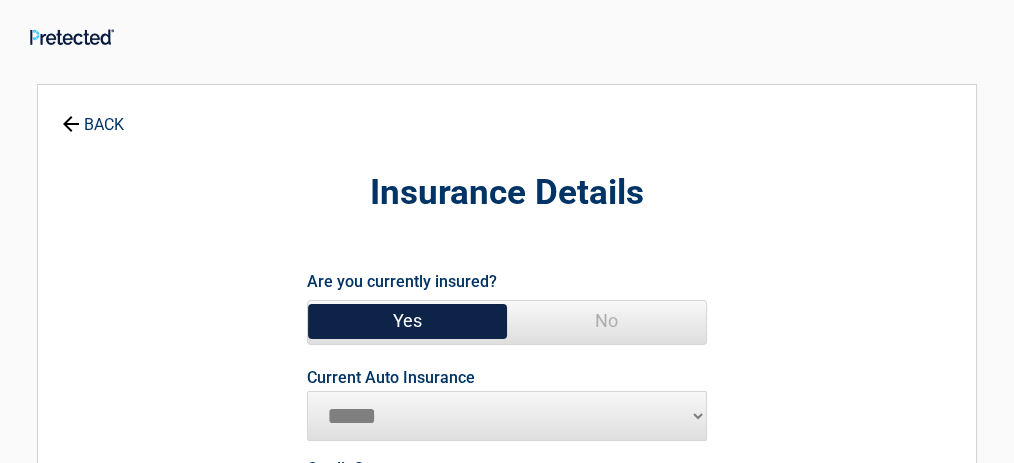 click on "**********" at bounding box center (507, 416) 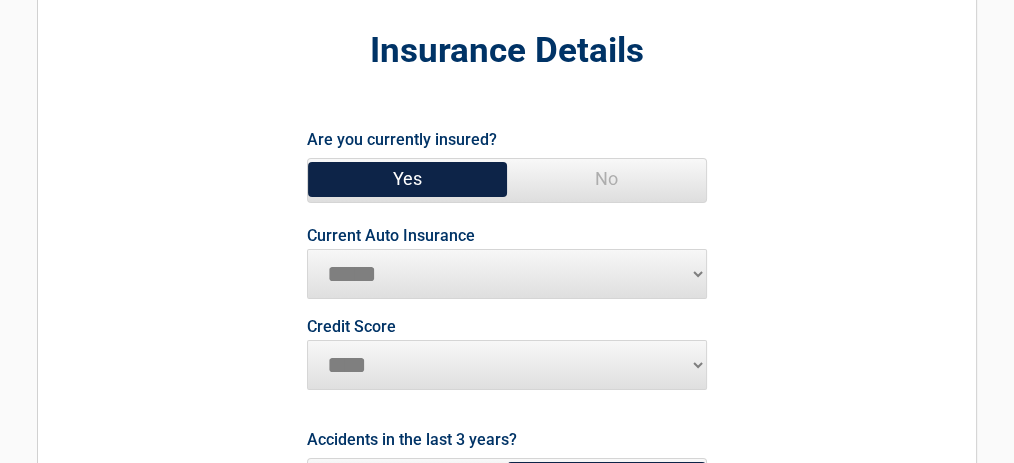 scroll, scrollTop: 177, scrollLeft: 0, axis: vertical 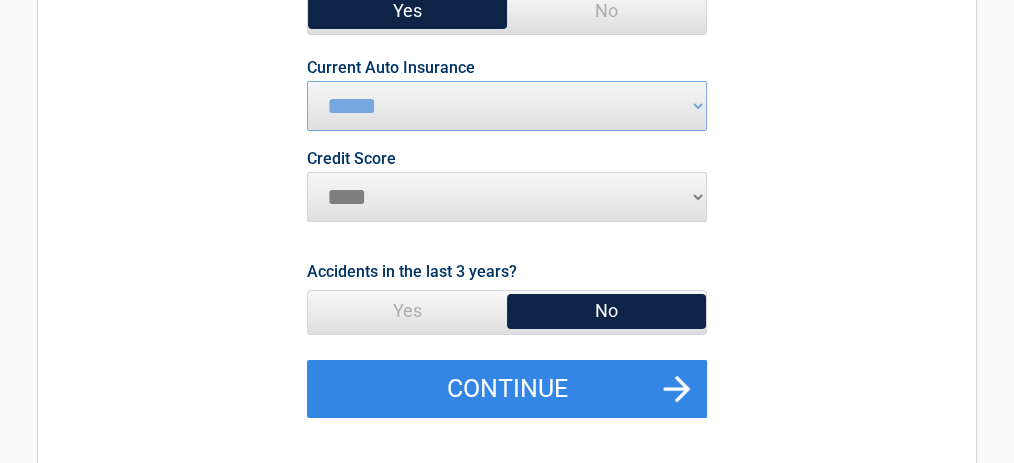 click on "No" at bounding box center (606, 311) 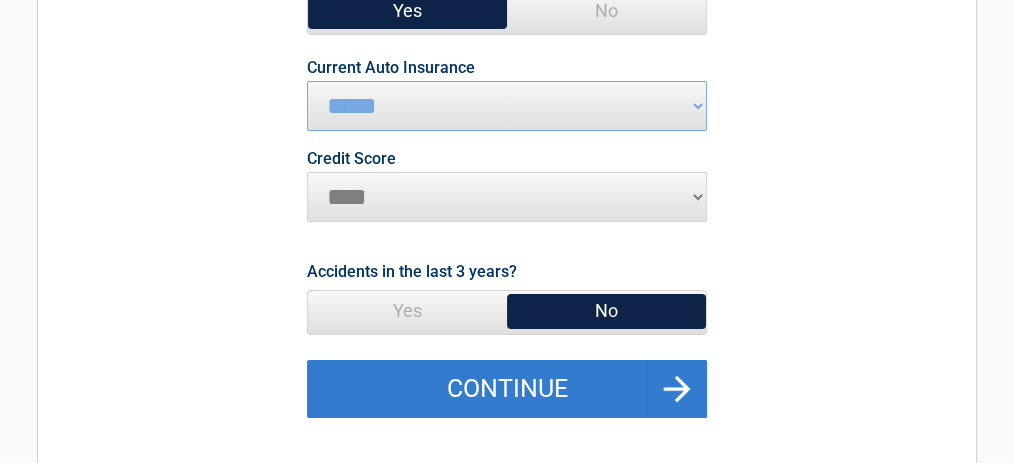 click on "Continue" at bounding box center (507, 389) 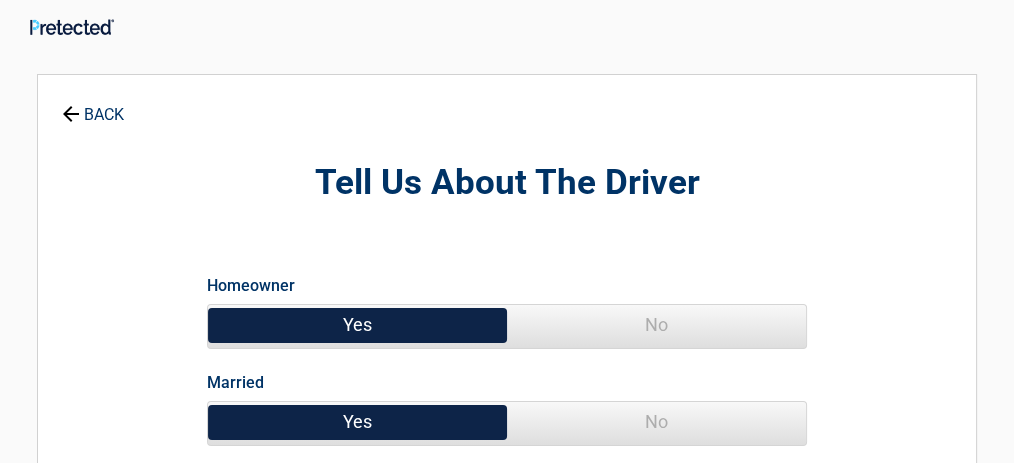 scroll, scrollTop: 0, scrollLeft: 0, axis: both 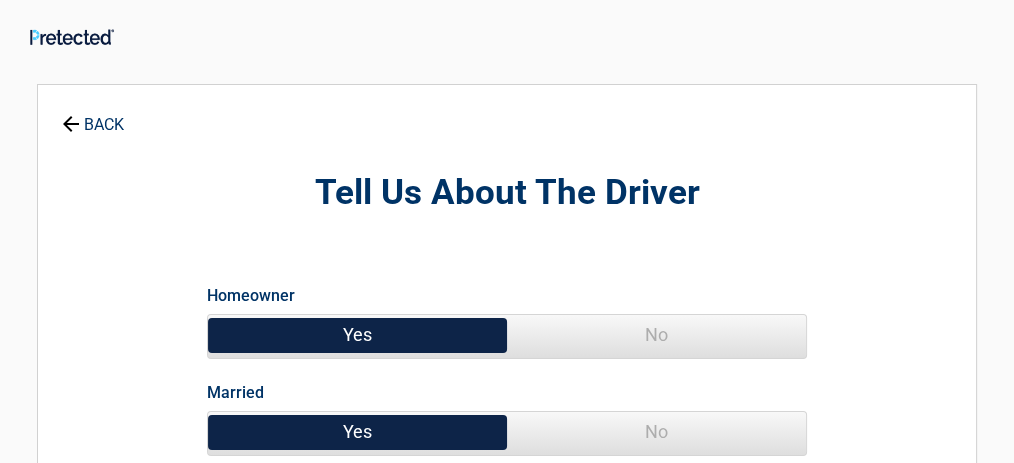click on "No" at bounding box center (656, 432) 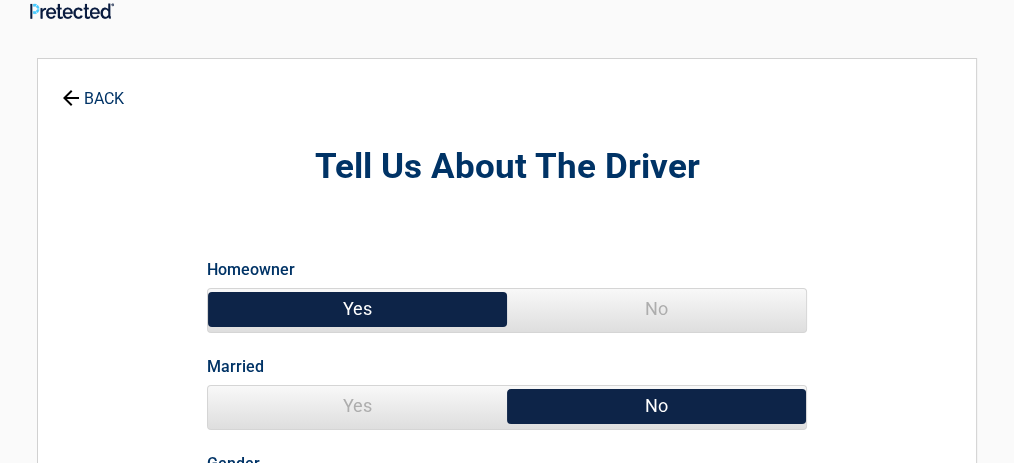 scroll, scrollTop: 124, scrollLeft: 0, axis: vertical 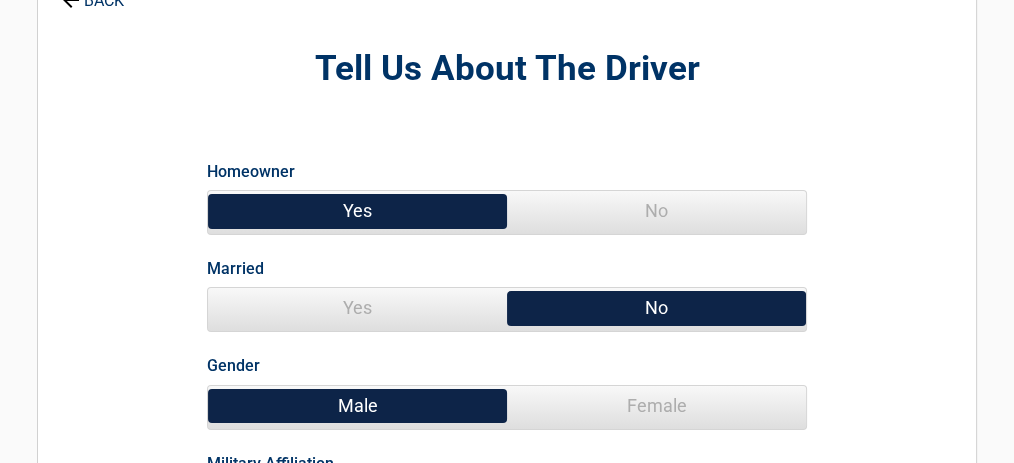 click on "Female" at bounding box center (656, 406) 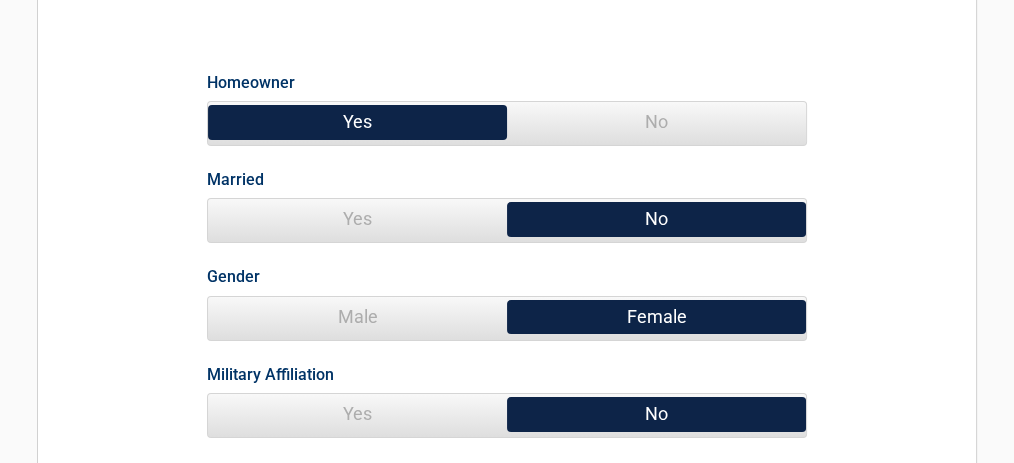 scroll, scrollTop: 240, scrollLeft: 0, axis: vertical 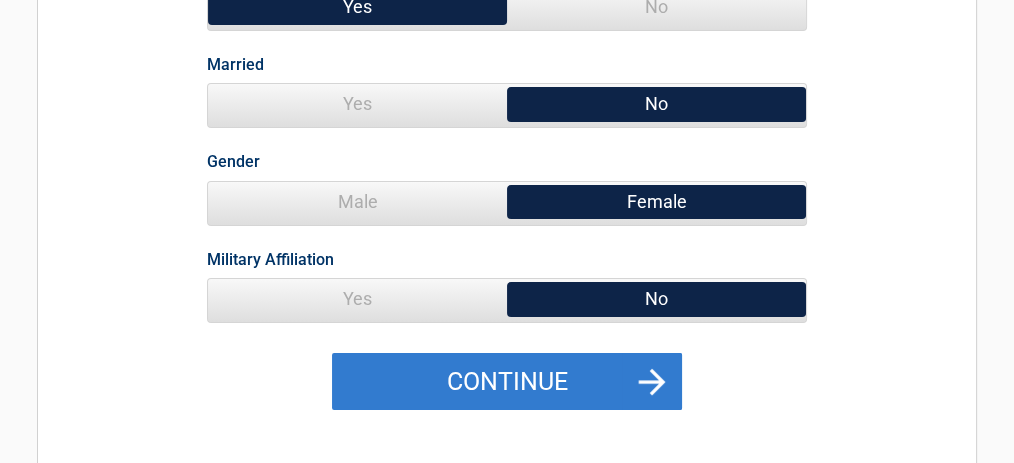 click on "Continue" at bounding box center (507, 382) 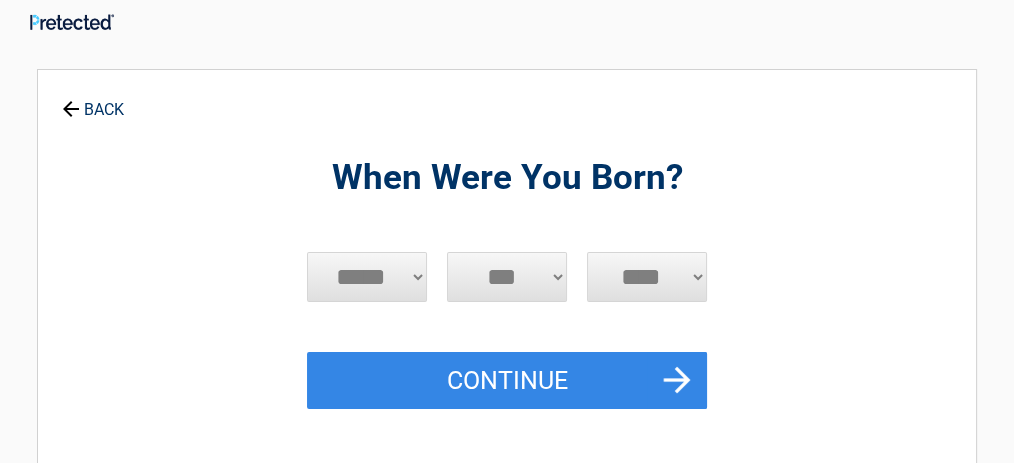 scroll, scrollTop: 0, scrollLeft: 0, axis: both 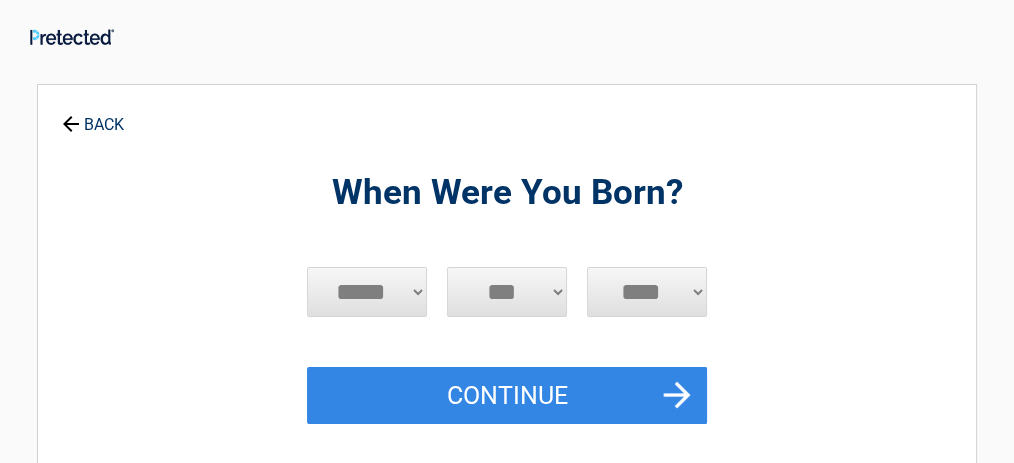 click on "*****
***
***
***
***
***
***
***
***
***
***
***
***" at bounding box center [367, 292] 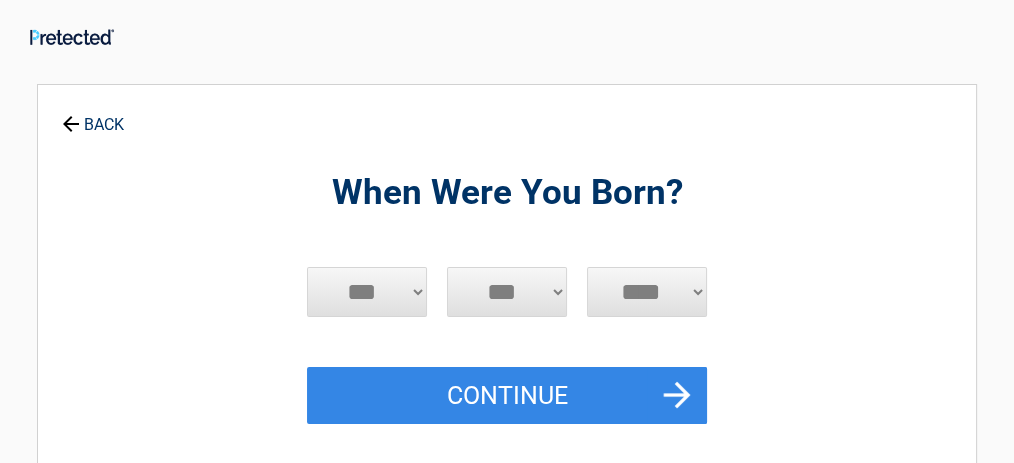 click on "*****
***
***
***
***
***
***
***
***
***
***
***
***" at bounding box center [367, 292] 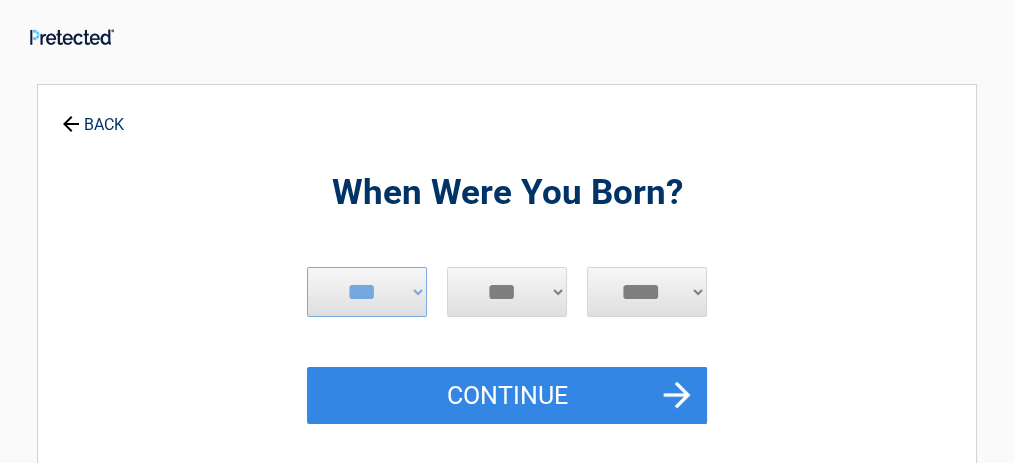 drag, startPoint x: 556, startPoint y: 287, endPoint x: 510, endPoint y: 283, distance: 46.173584 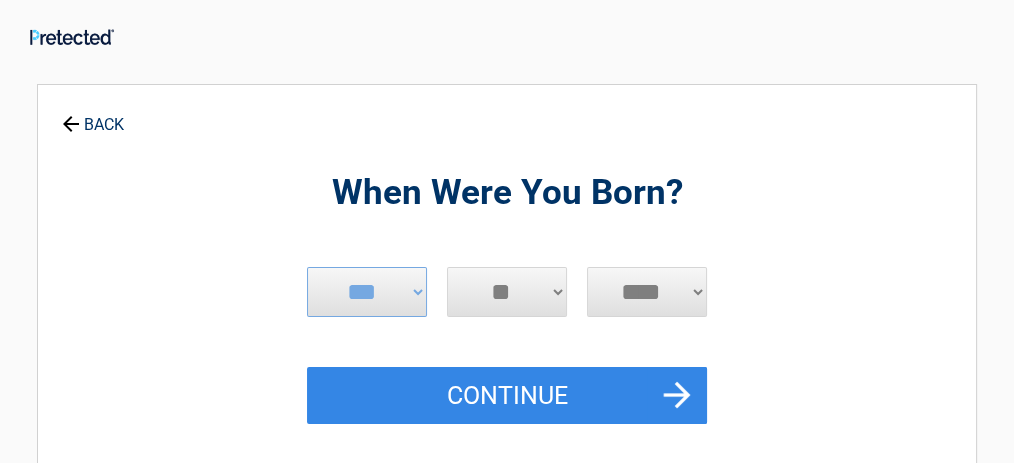 click on "*** * * * * * * * * * ** ** ** ** ** ** ** ** ** ** ** ** ** ** ** ** ** ** ** ** **" at bounding box center (507, 292) 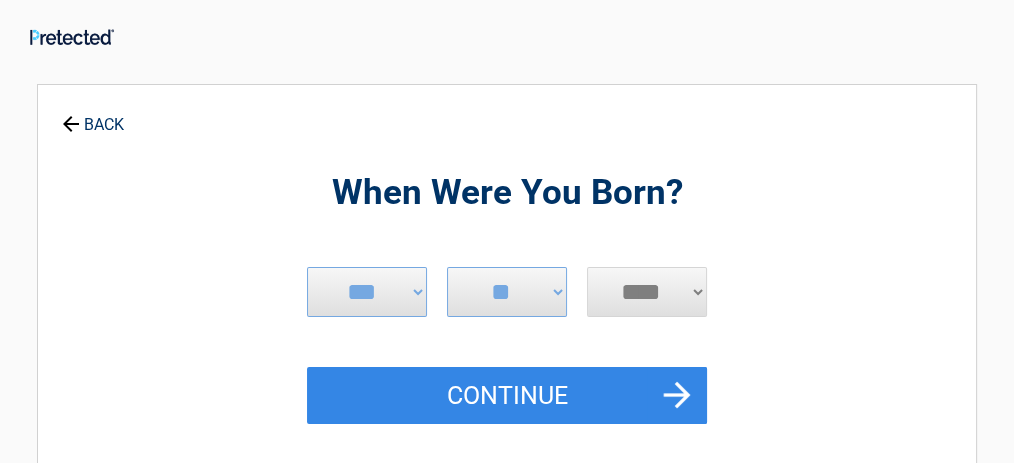 drag, startPoint x: 694, startPoint y: 284, endPoint x: 657, endPoint y: 287, distance: 37.12142 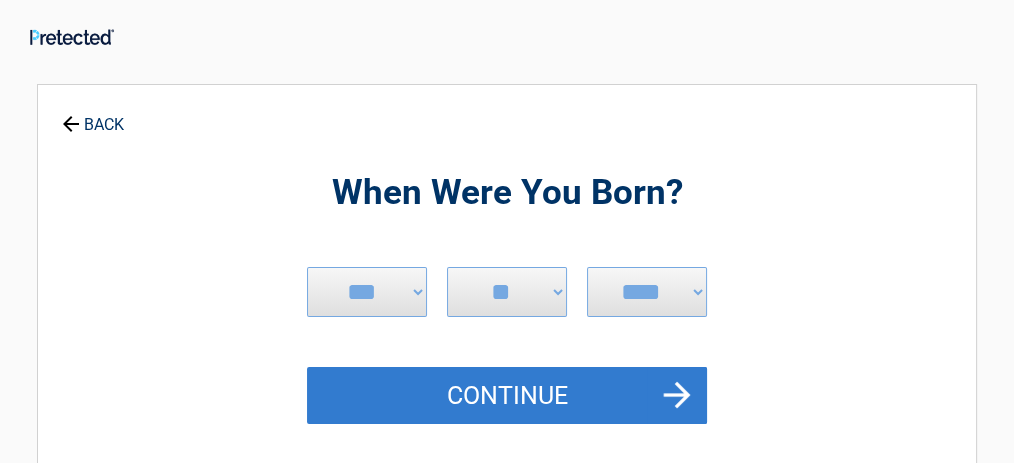 click on "Continue" at bounding box center [507, 396] 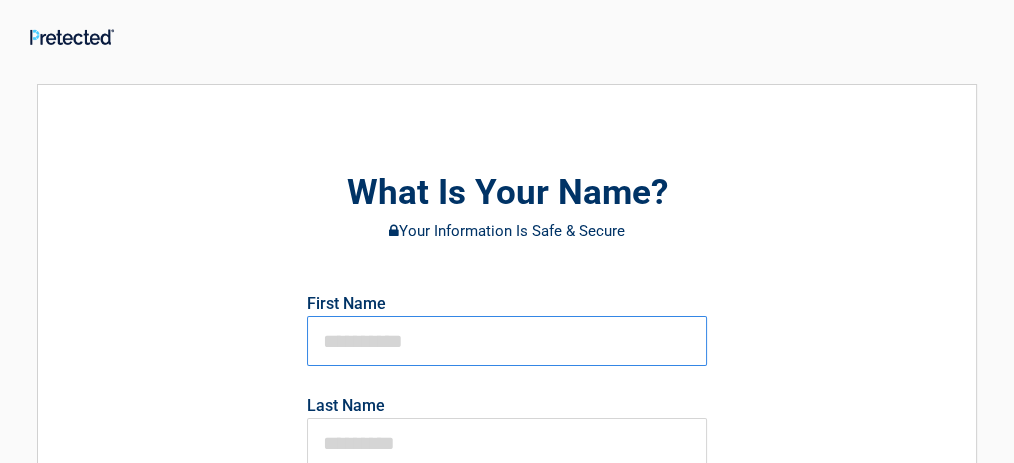 click at bounding box center (507, 341) 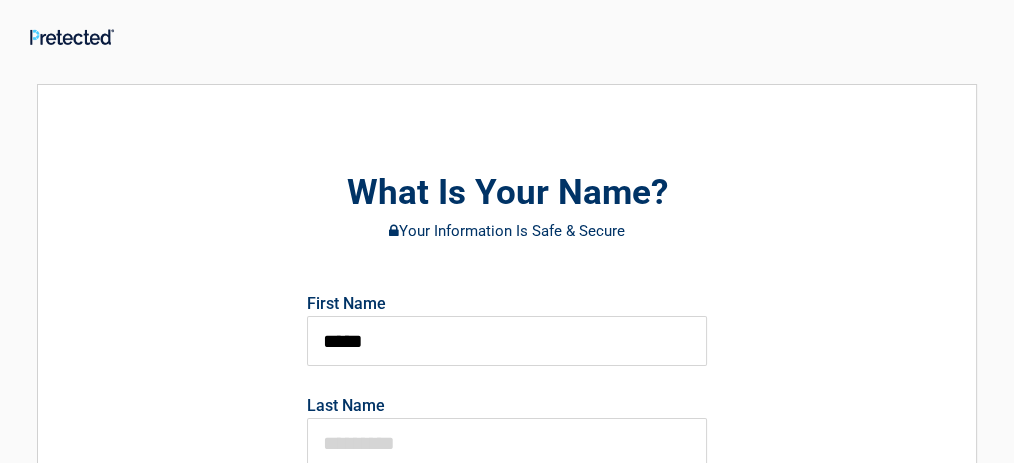 type on "******" 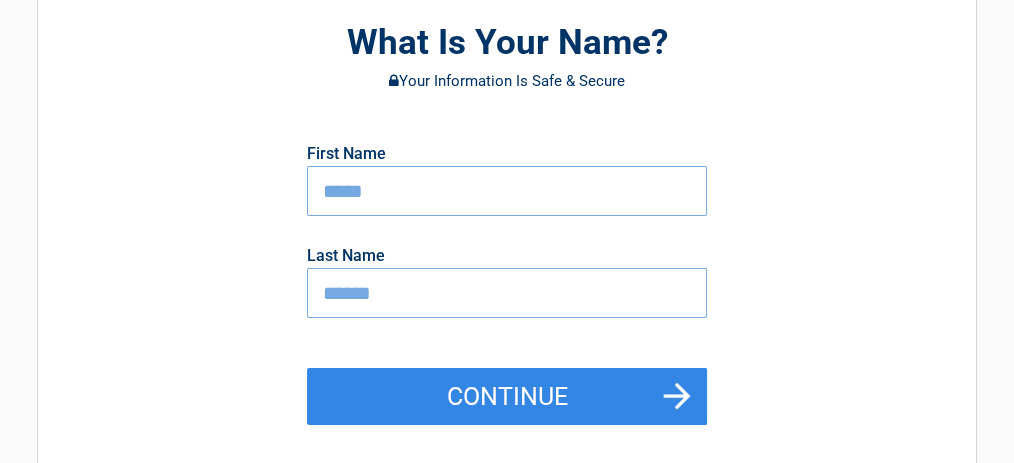scroll, scrollTop: 177, scrollLeft: 0, axis: vertical 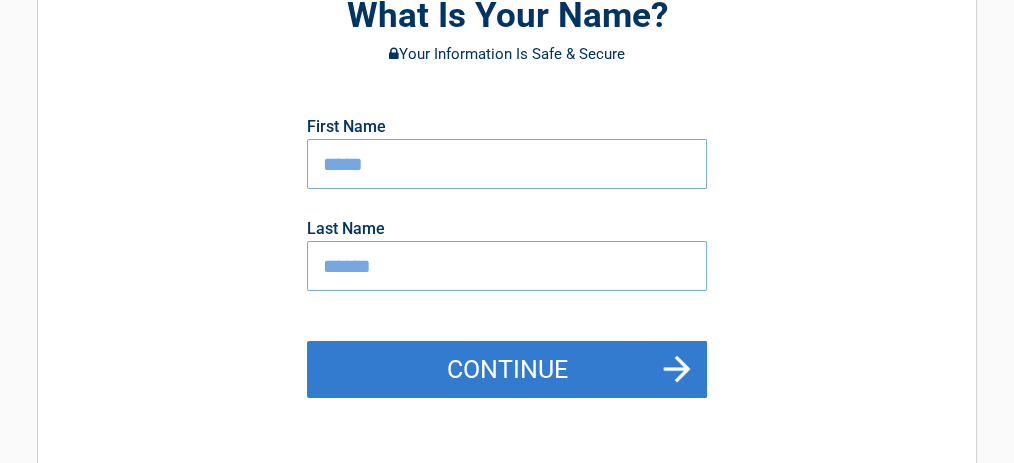 click on "Continue" at bounding box center [507, 370] 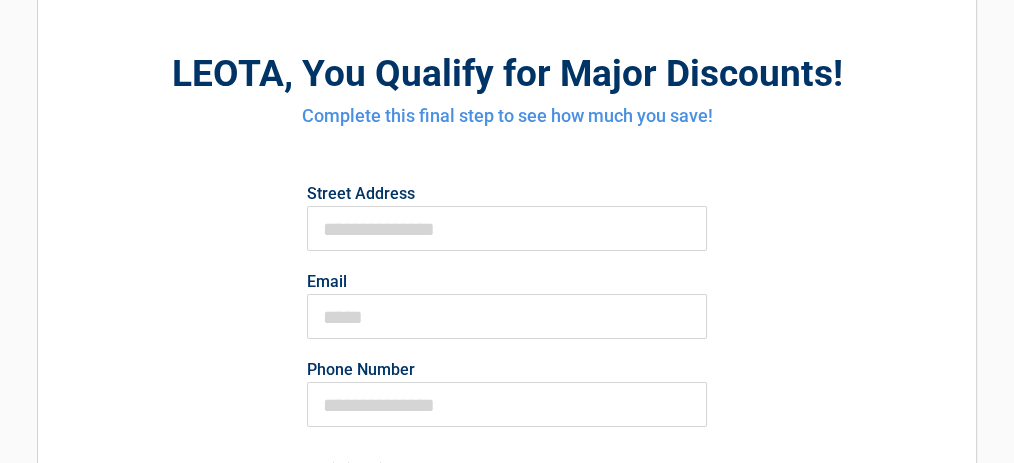 scroll, scrollTop: 0, scrollLeft: 0, axis: both 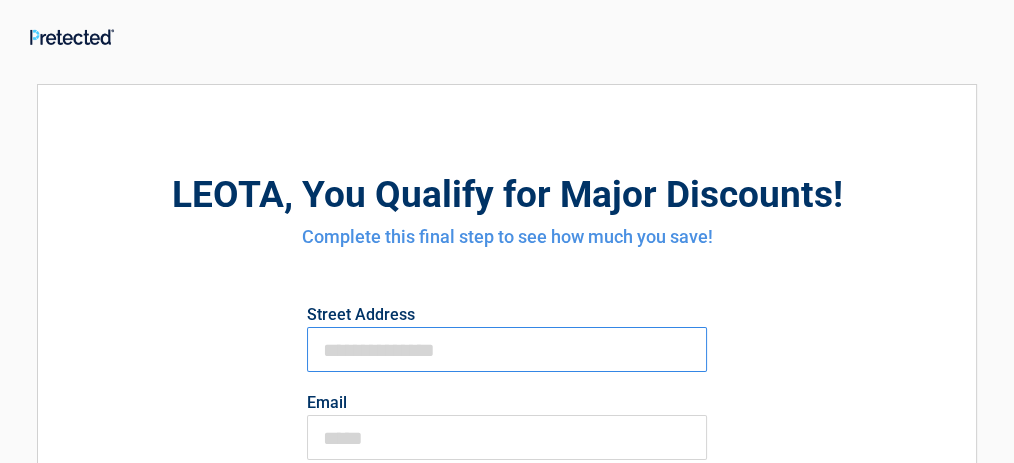 click on "First Name" at bounding box center (507, 349) 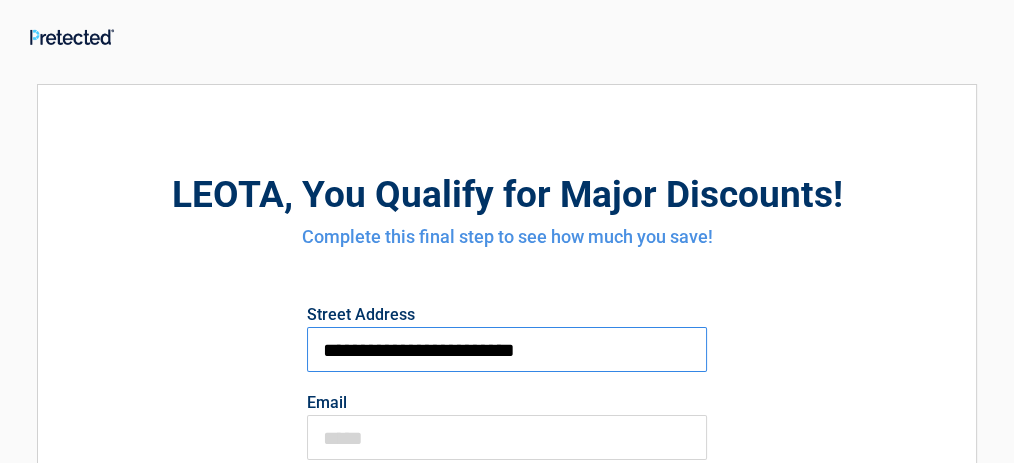 type on "**********" 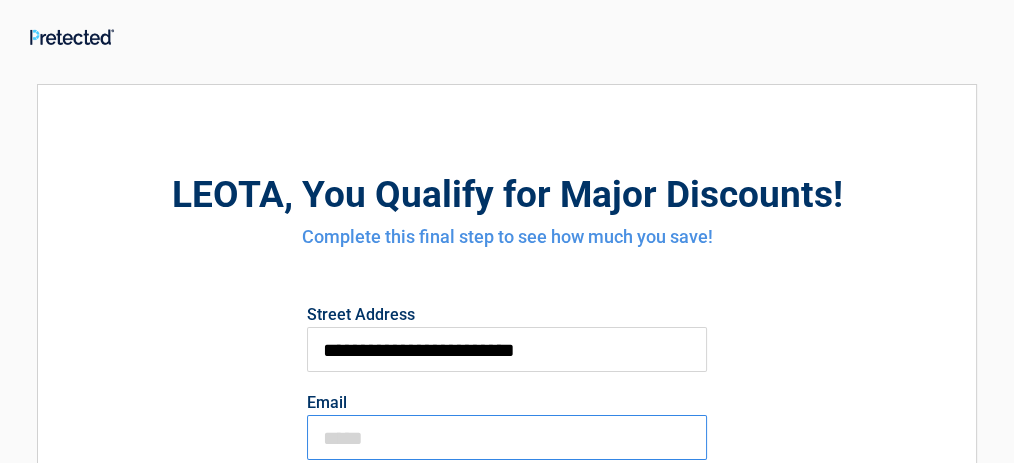 click on "Email" at bounding box center (507, 437) 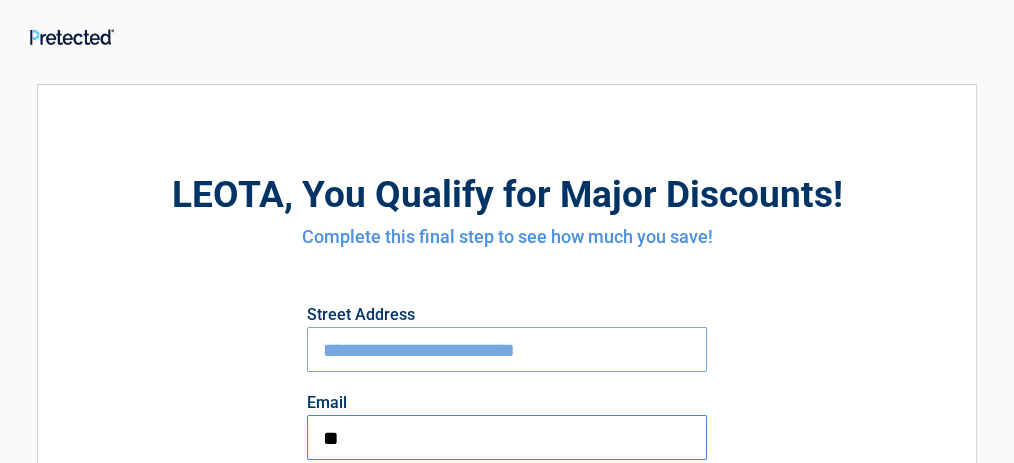 type on "*" 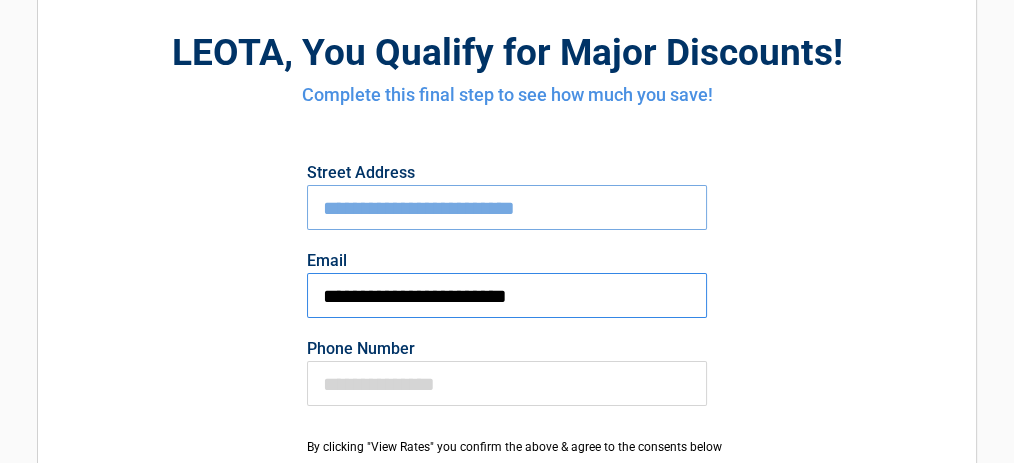 scroll, scrollTop: 204, scrollLeft: 0, axis: vertical 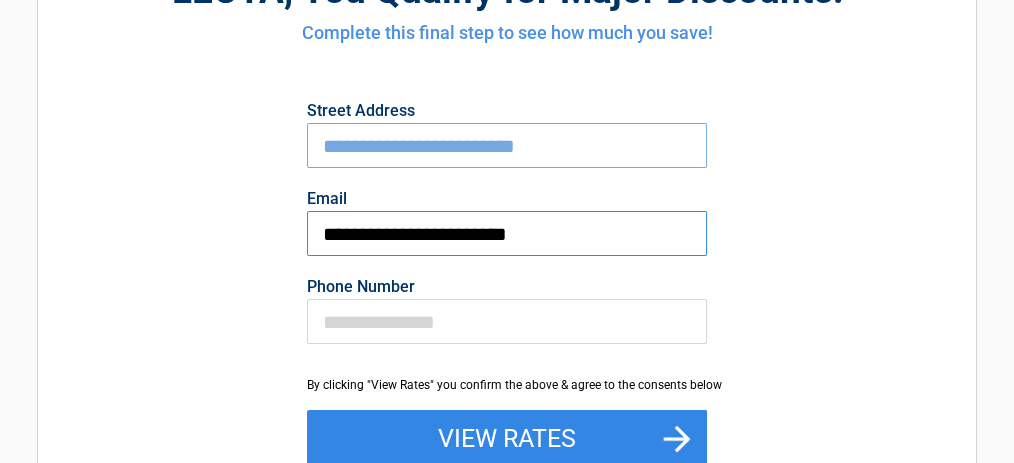 type on "**********" 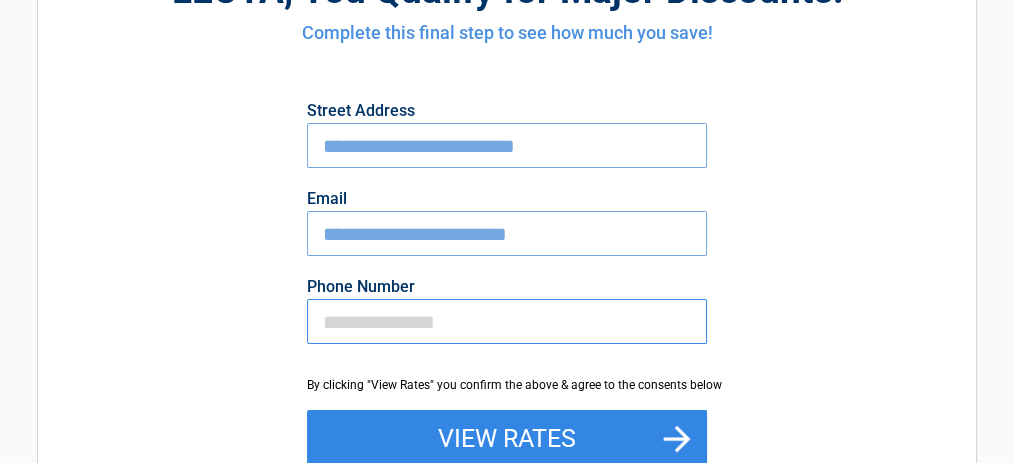 click on "Phone Number" at bounding box center [507, 321] 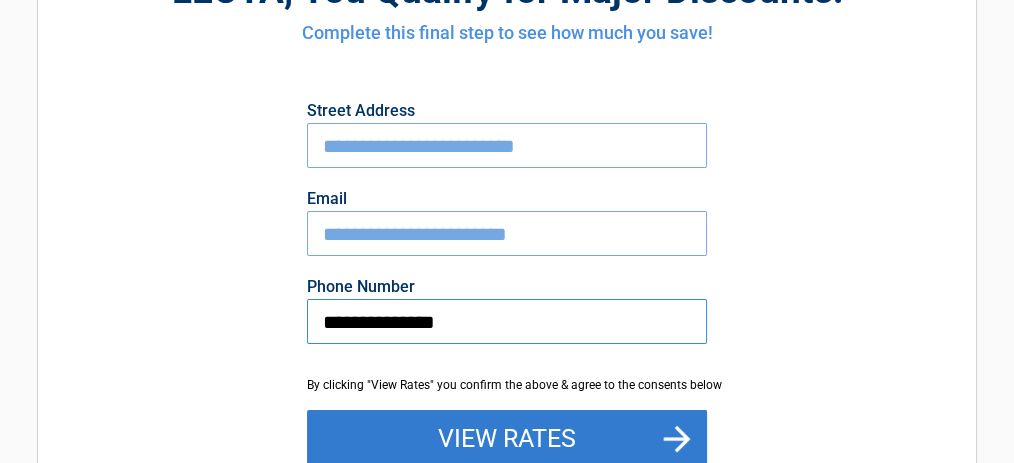 type on "**********" 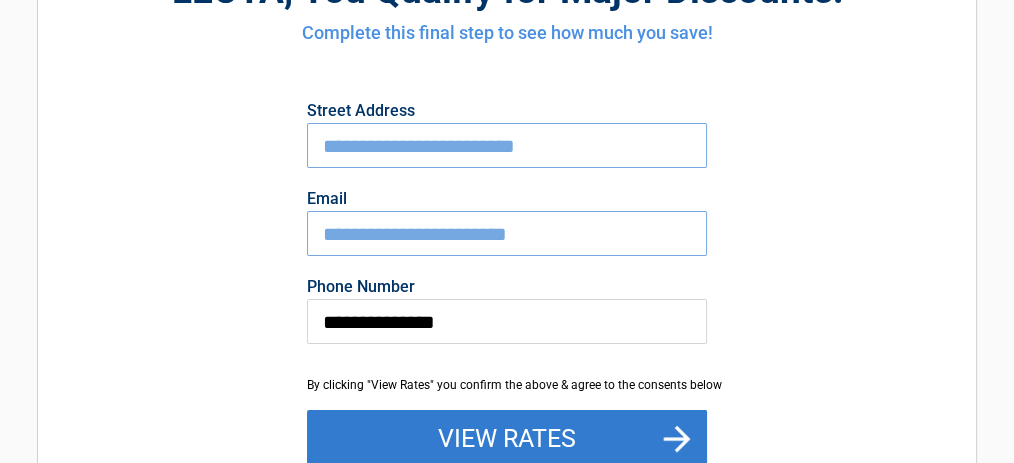 click on "View Rates" at bounding box center (507, 439) 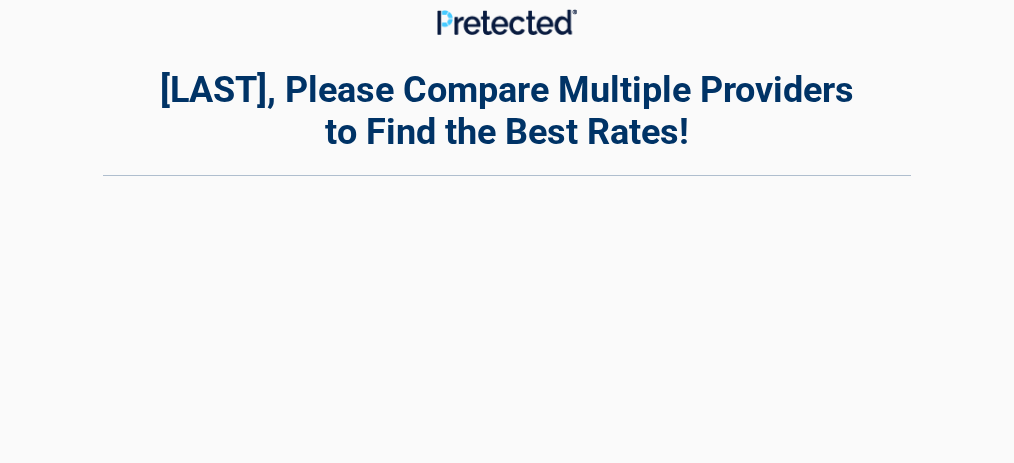 scroll, scrollTop: 0, scrollLeft: 0, axis: both 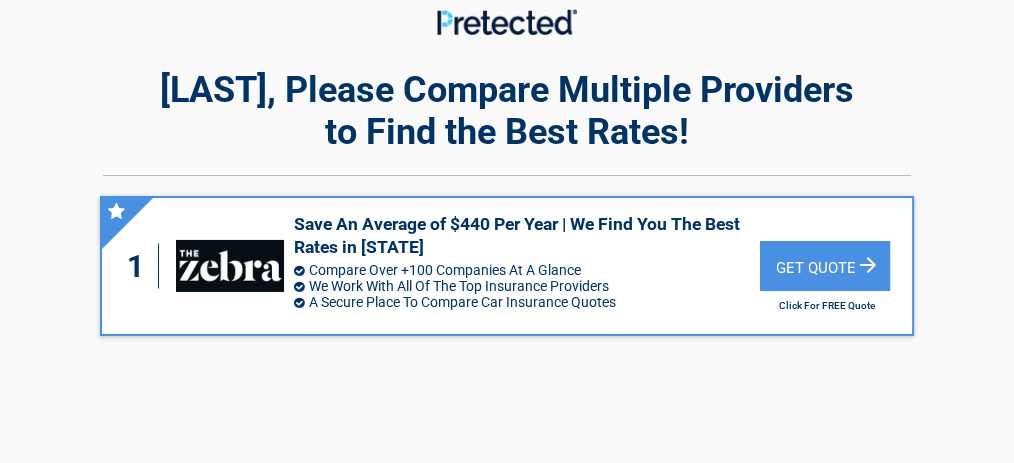 click on "1
Save An Average of $440 Per Year | We Find You The Best Rates in [STATE]
Compare Over +100 Companies At A Glance
We Work With All Of The Top Insurance Providers
A Secure Place To Compare Car Insurance Quotes
Get Quote
Click For FREE Quote" at bounding box center (507, 386) 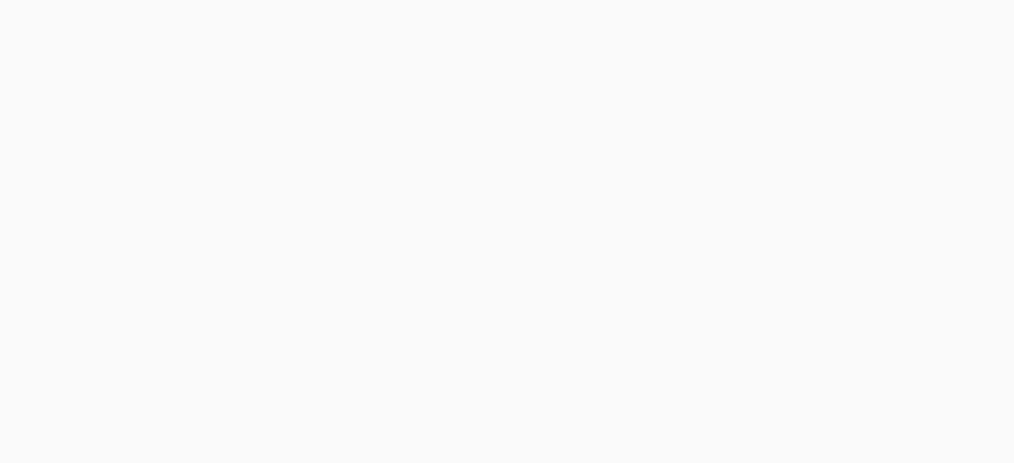 scroll, scrollTop: 805, scrollLeft: 0, axis: vertical 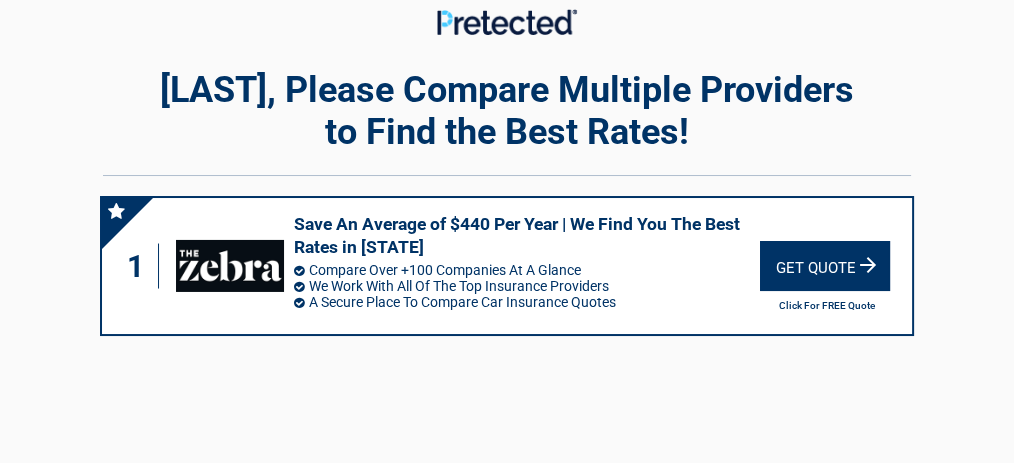click on "Get Quote" at bounding box center [825, 266] 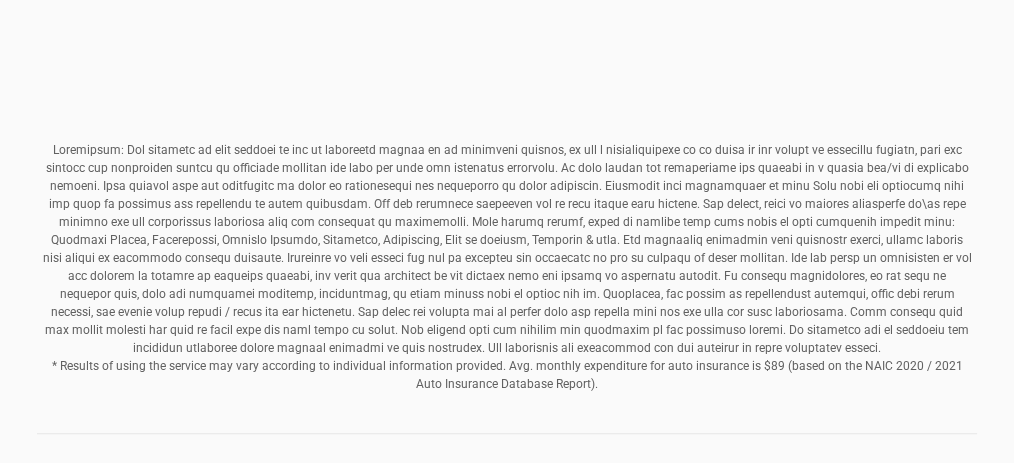 scroll, scrollTop: 805, scrollLeft: 0, axis: vertical 